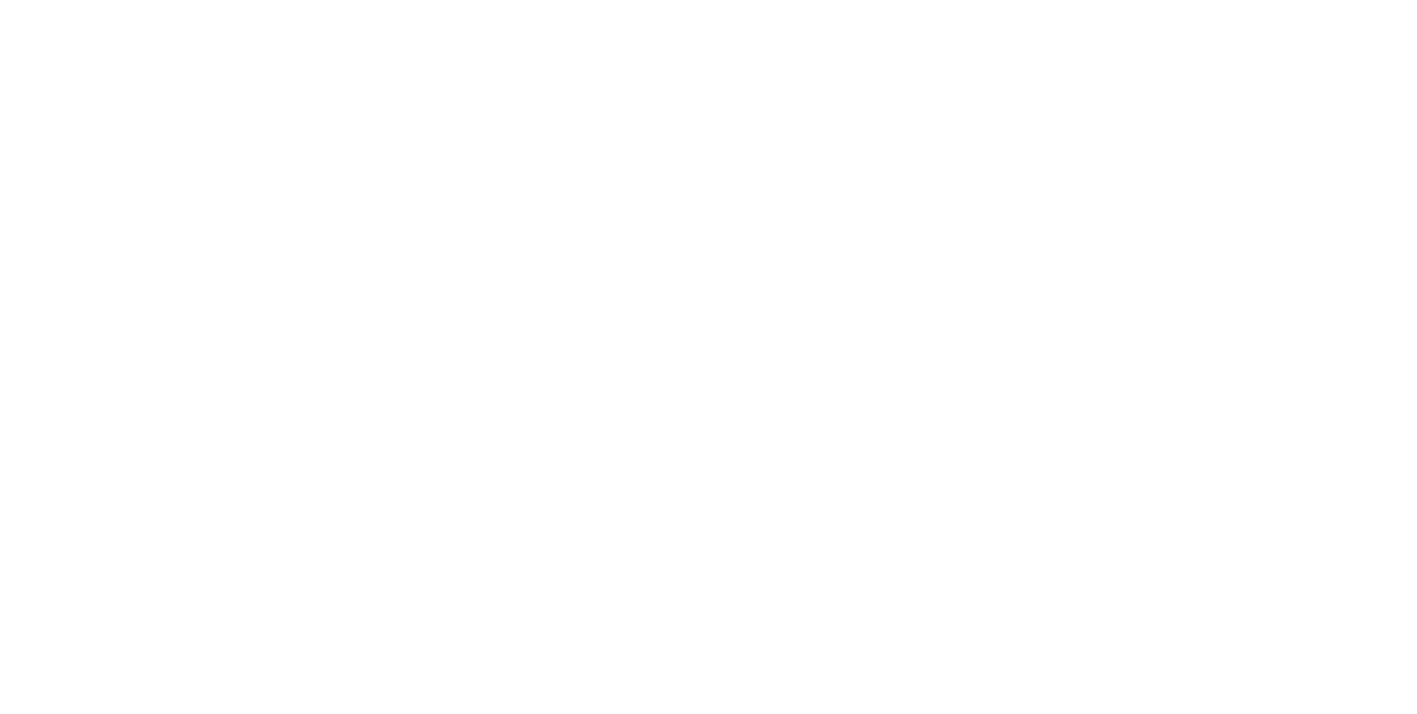 scroll, scrollTop: 0, scrollLeft: 0, axis: both 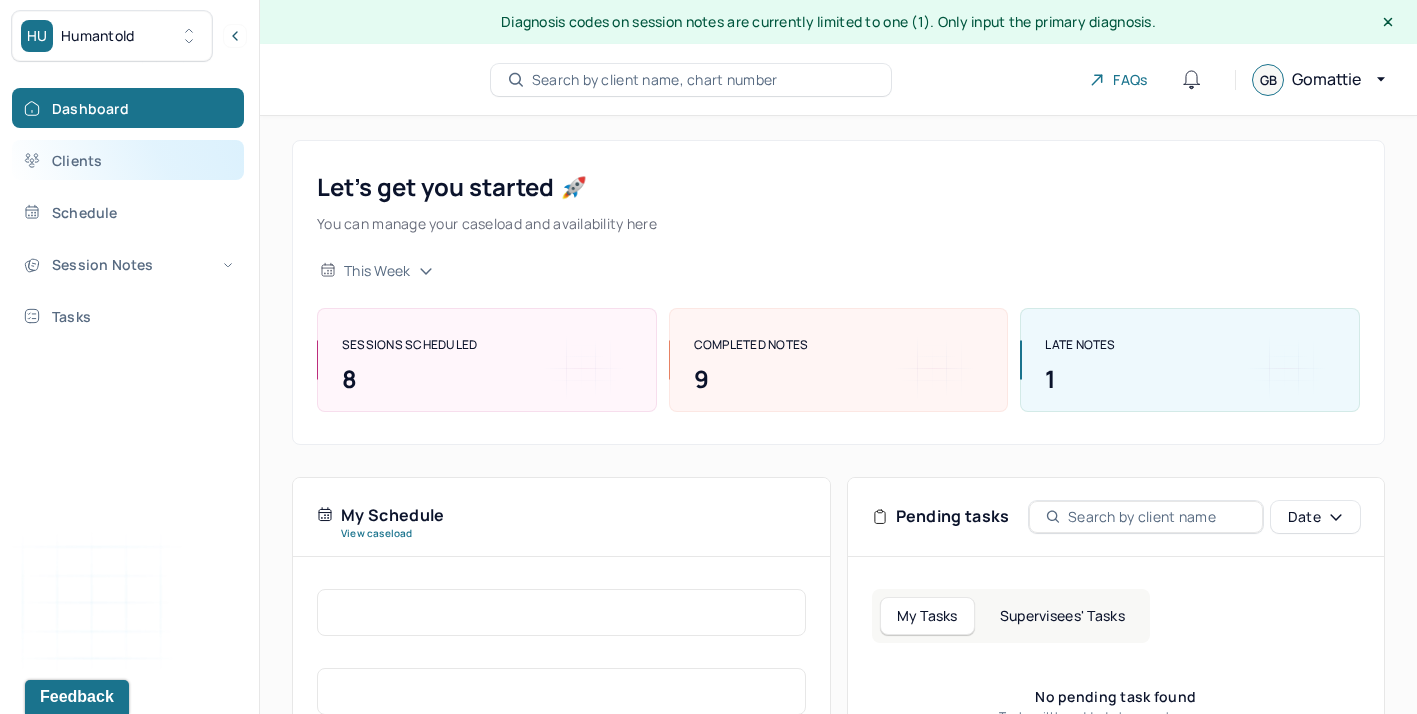 click on "Clients" at bounding box center (128, 160) 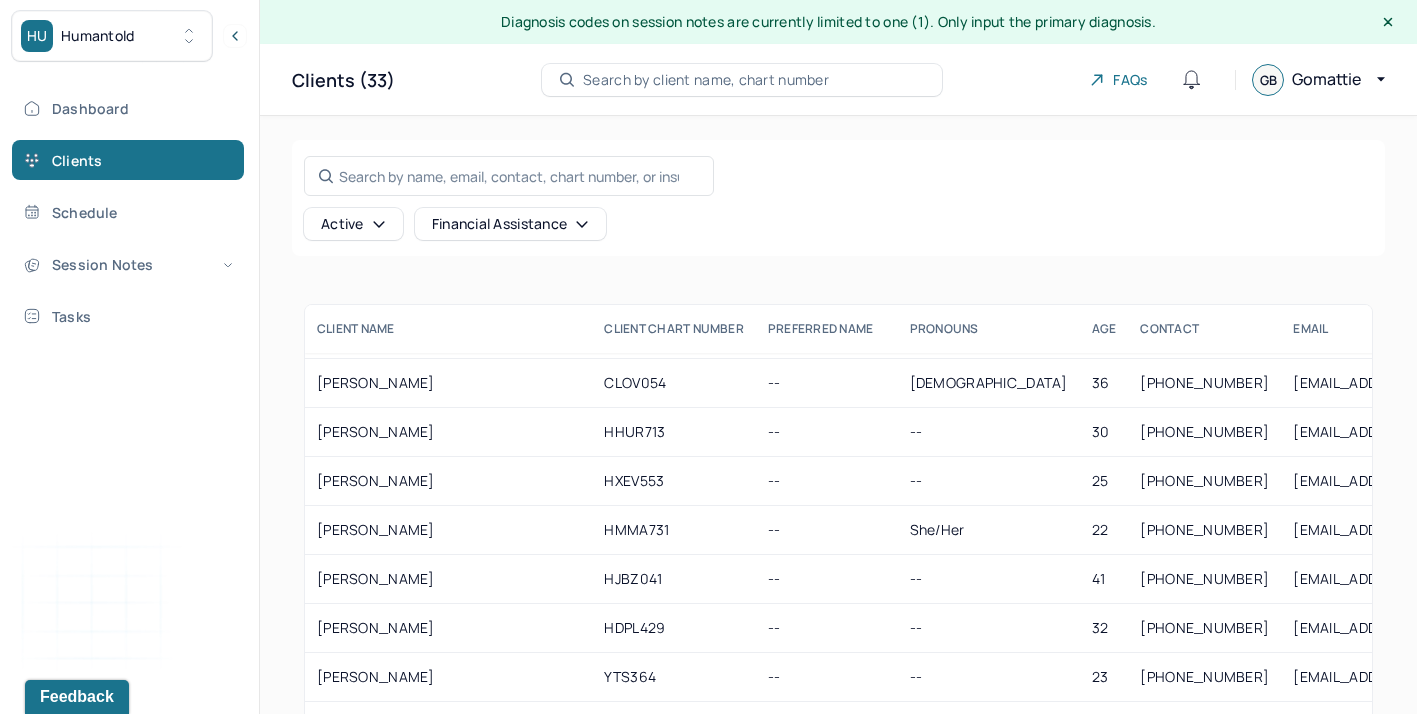 scroll, scrollTop: 338, scrollLeft: 0, axis: vertical 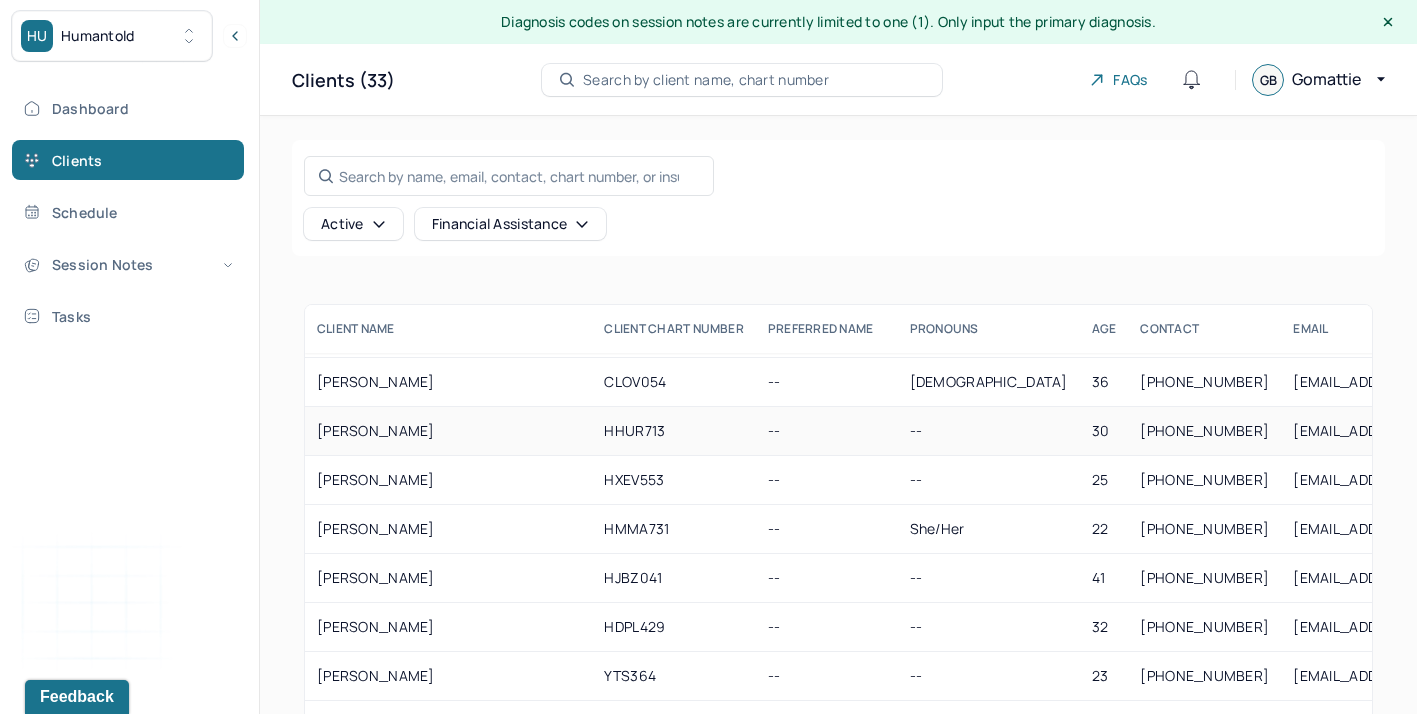 click on "[PERSON_NAME]" at bounding box center [448, 431] 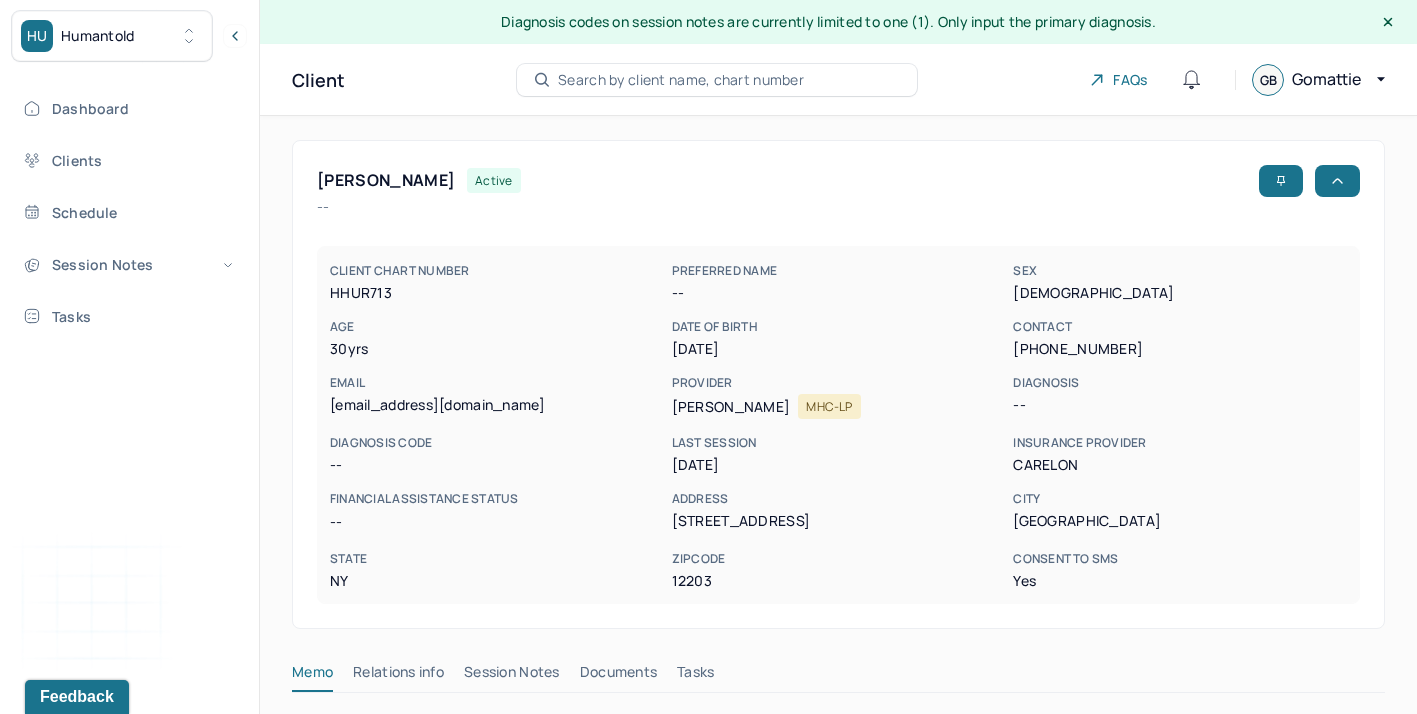 click on "Session Notes" at bounding box center [512, 676] 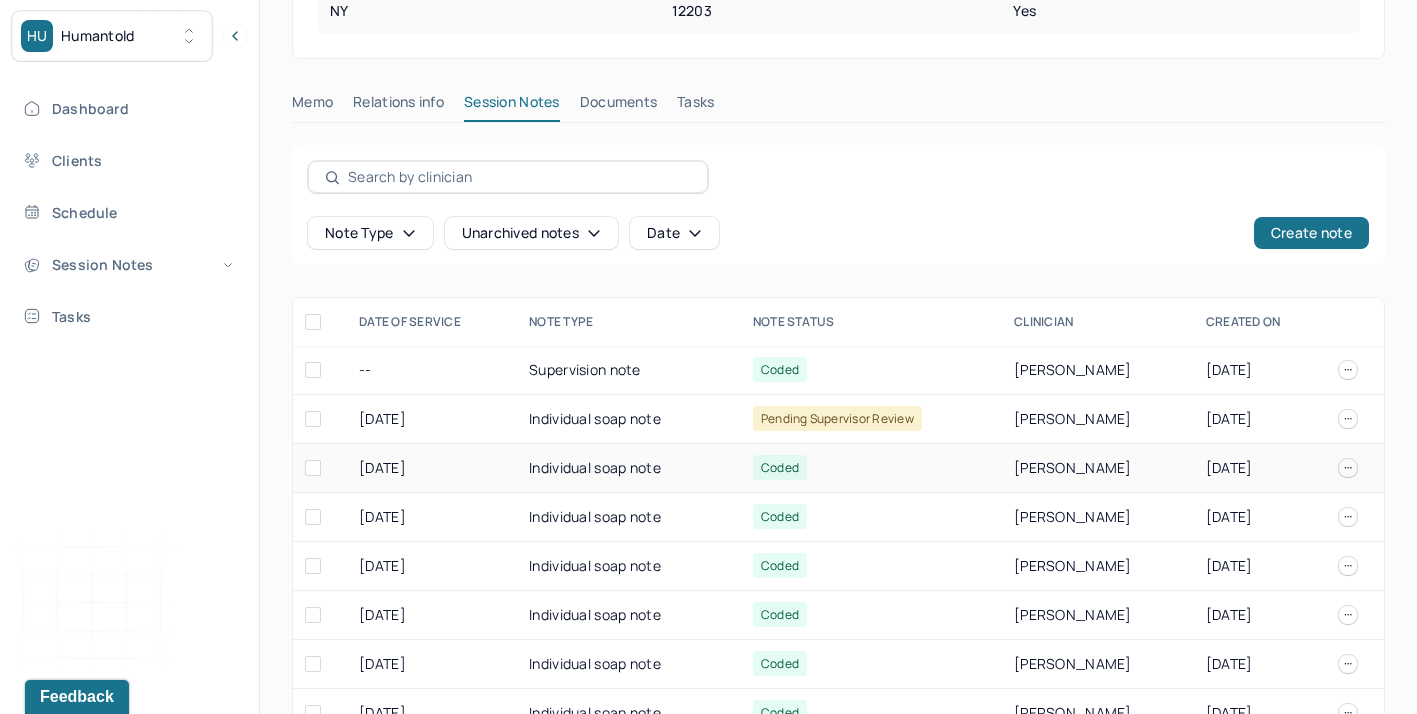 scroll, scrollTop: 574, scrollLeft: 0, axis: vertical 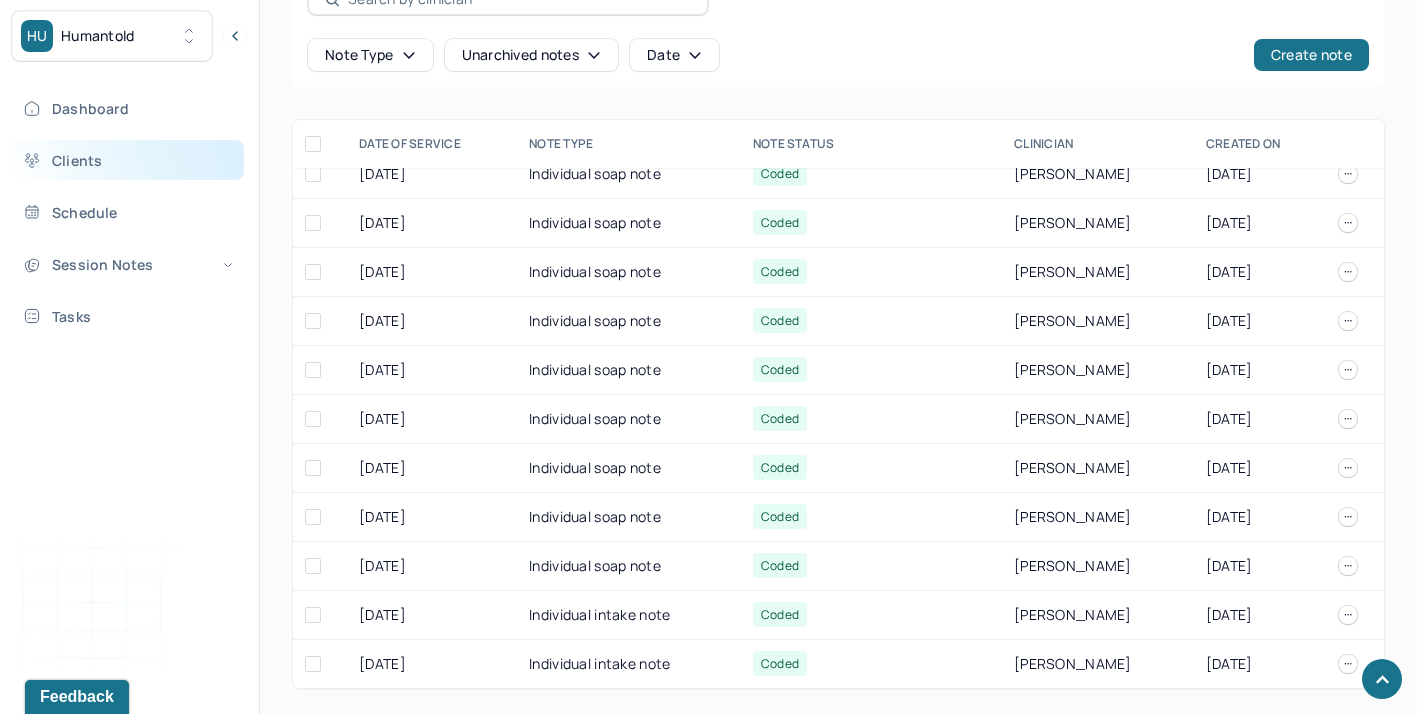 click on "Clients" at bounding box center [128, 160] 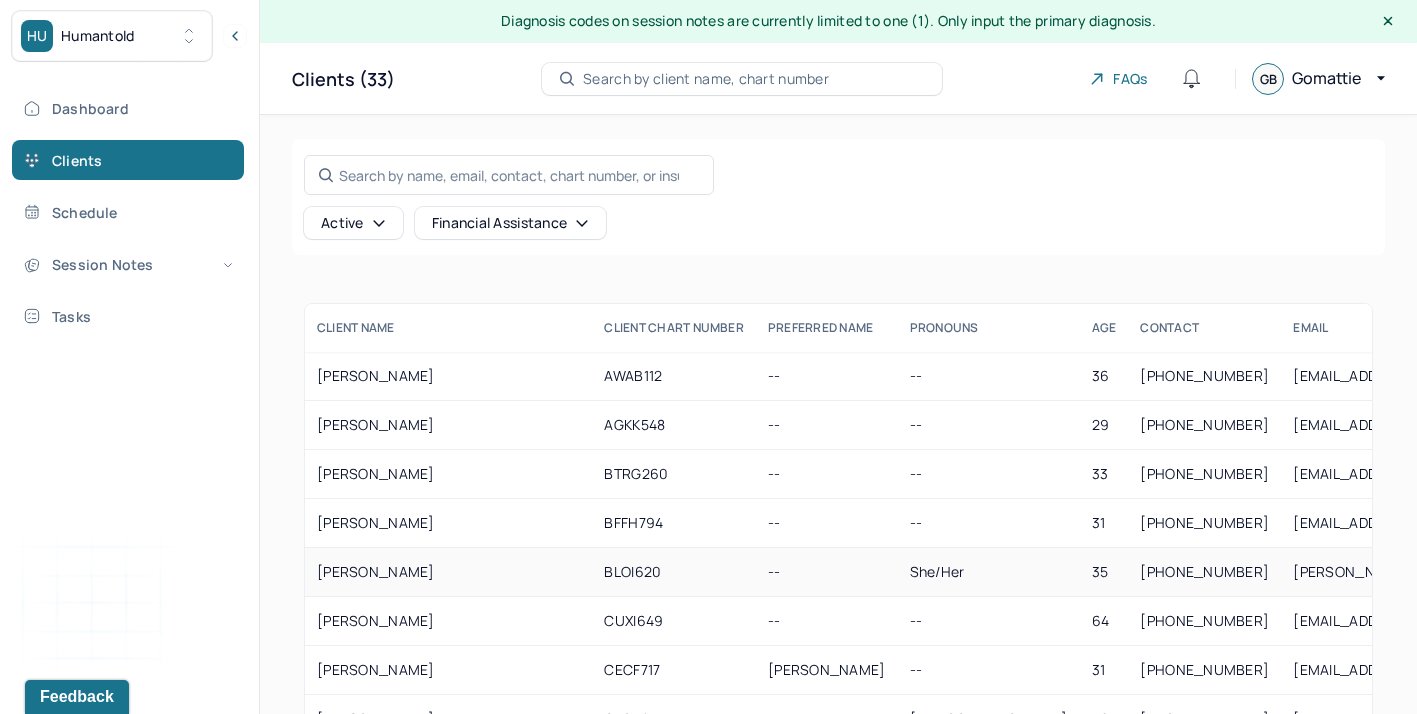 scroll, scrollTop: 0, scrollLeft: 0, axis: both 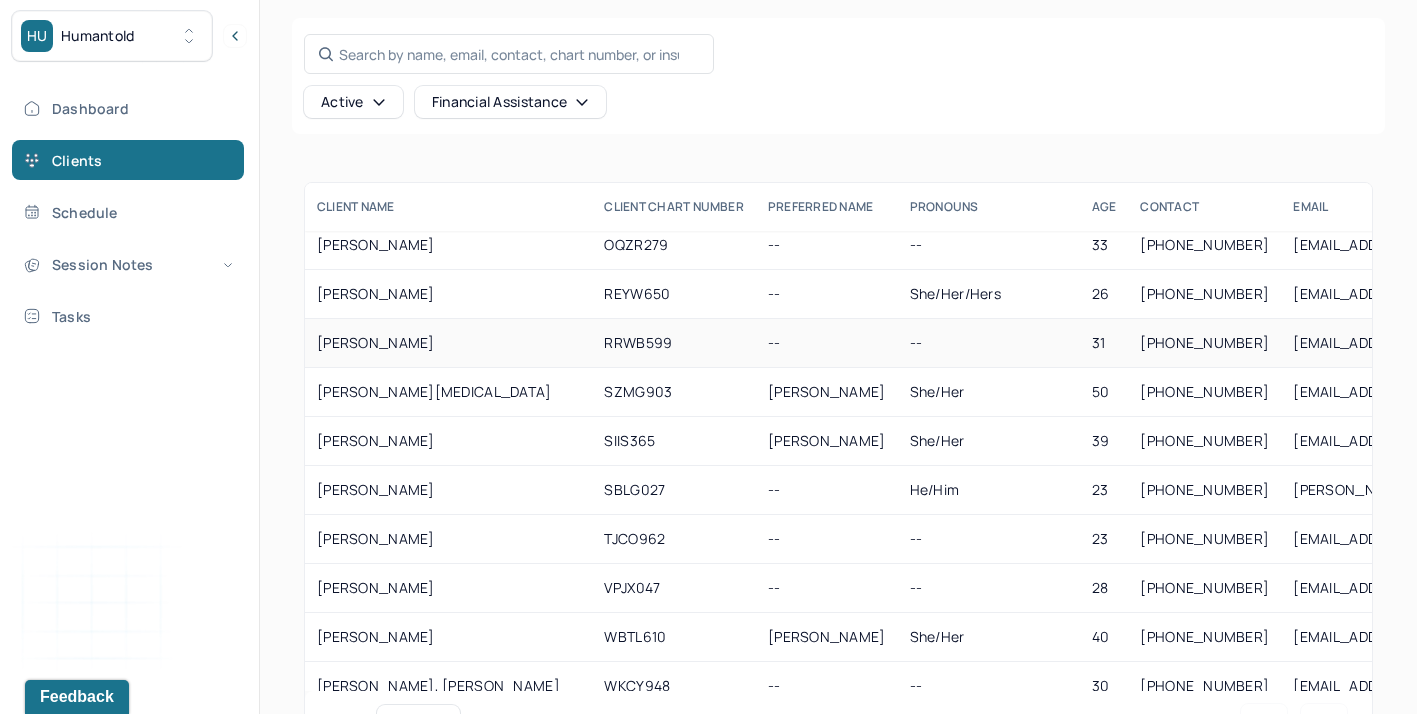click on "[PERSON_NAME]" at bounding box center [448, 343] 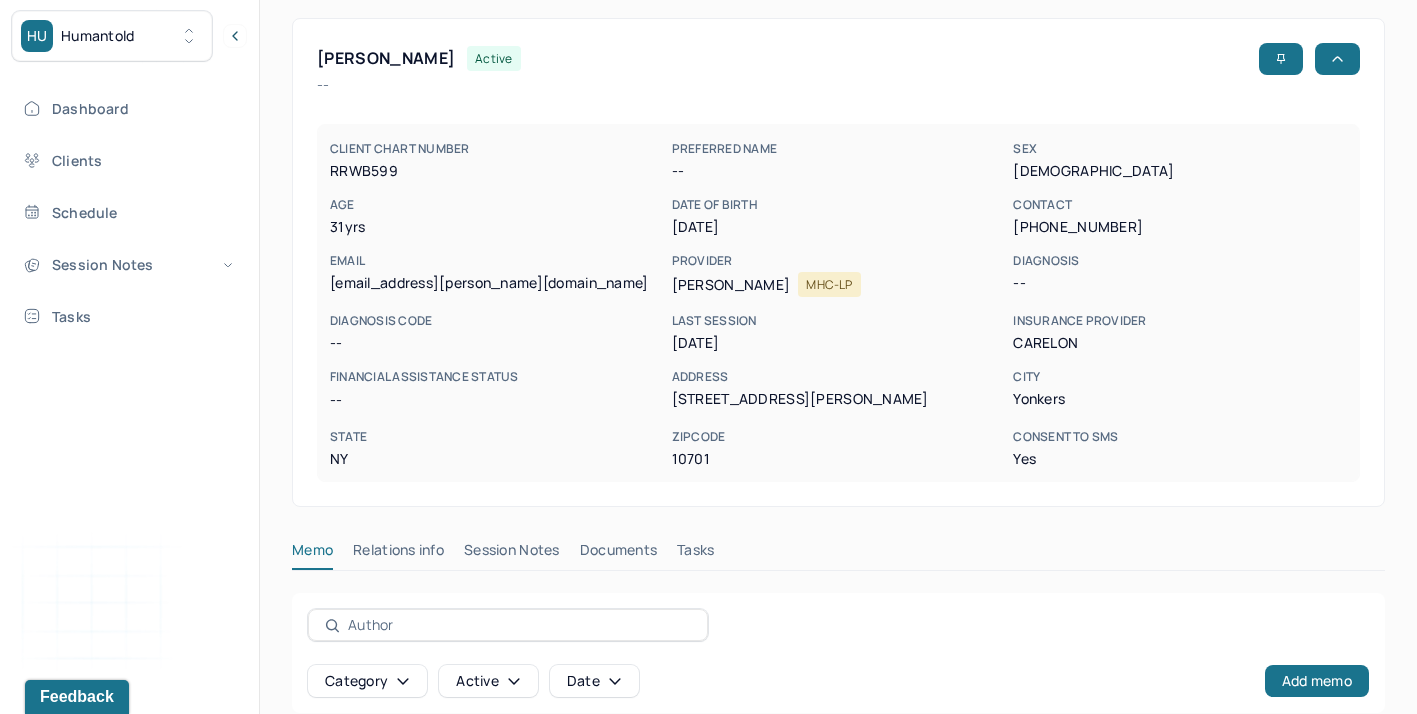 click on "Session Notes" at bounding box center [512, 554] 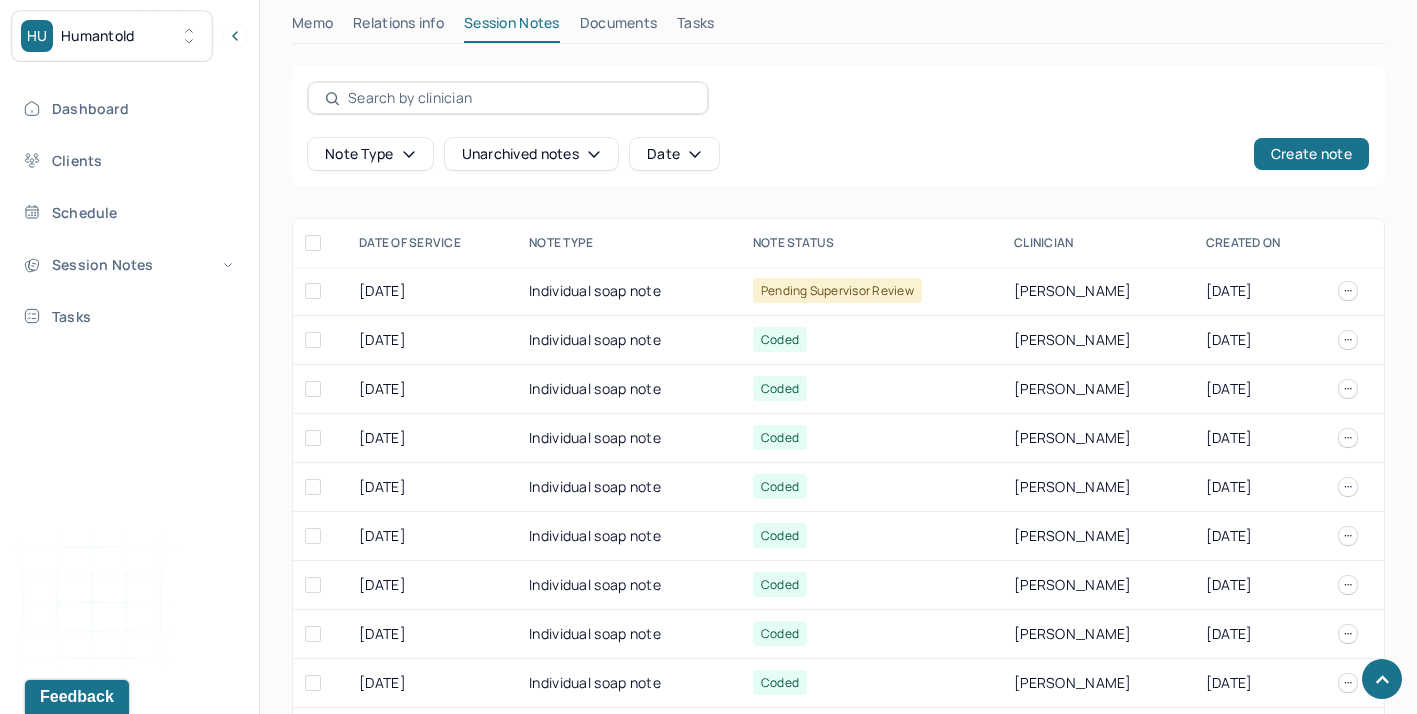 scroll, scrollTop: 667, scrollLeft: 0, axis: vertical 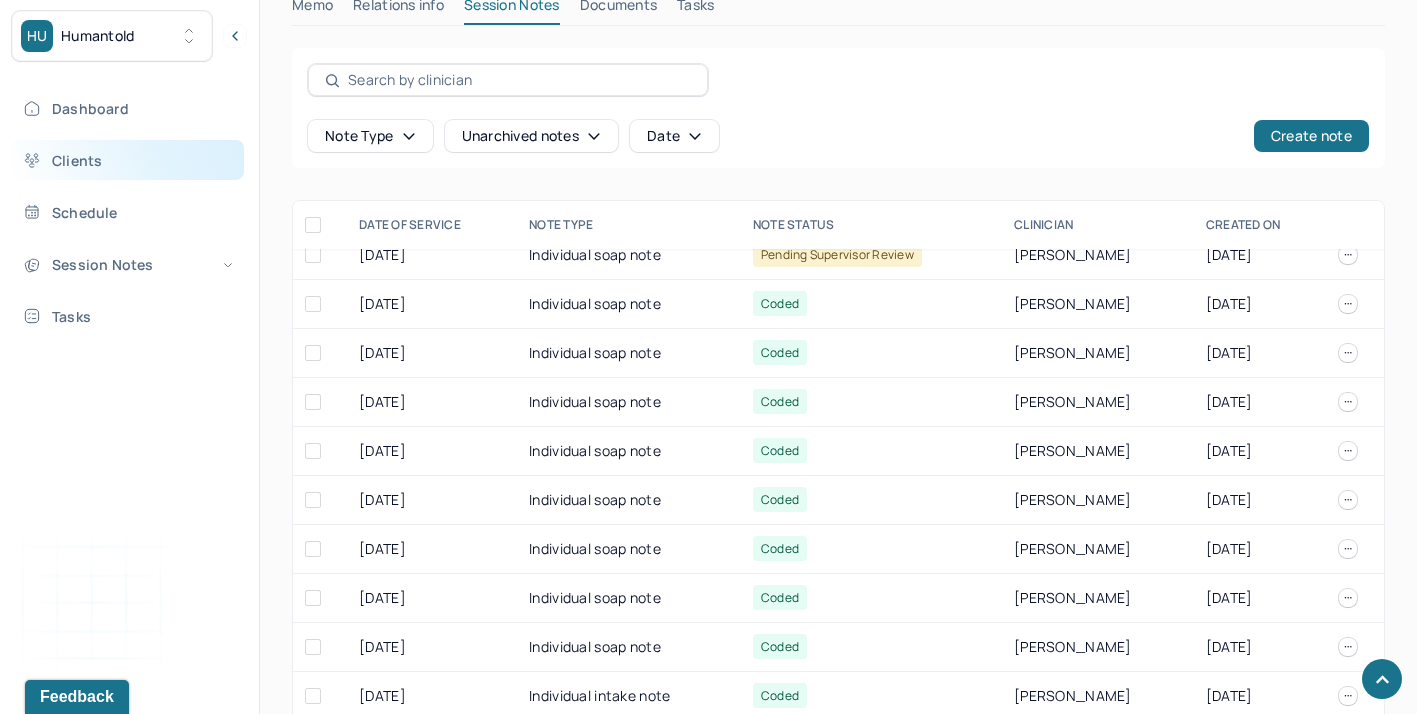 click on "Clients" at bounding box center [128, 160] 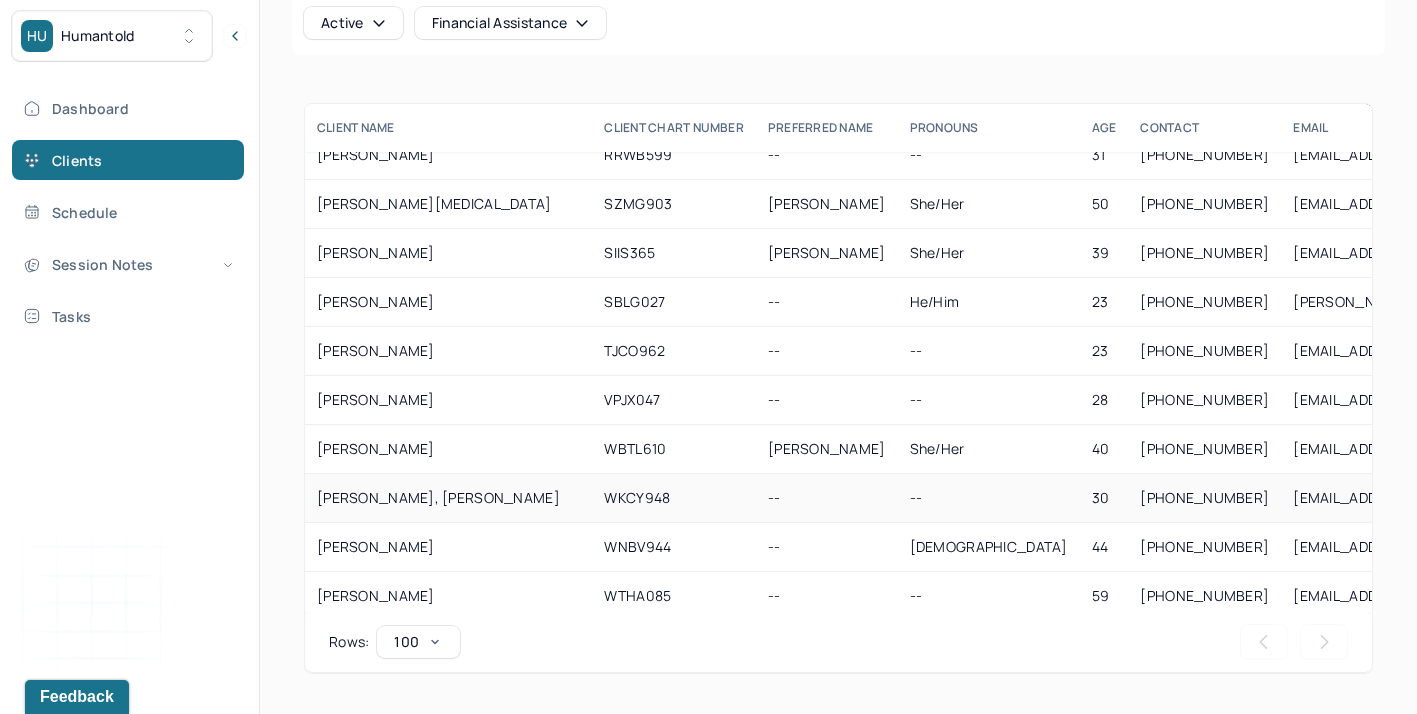 scroll, scrollTop: 917, scrollLeft: 0, axis: vertical 